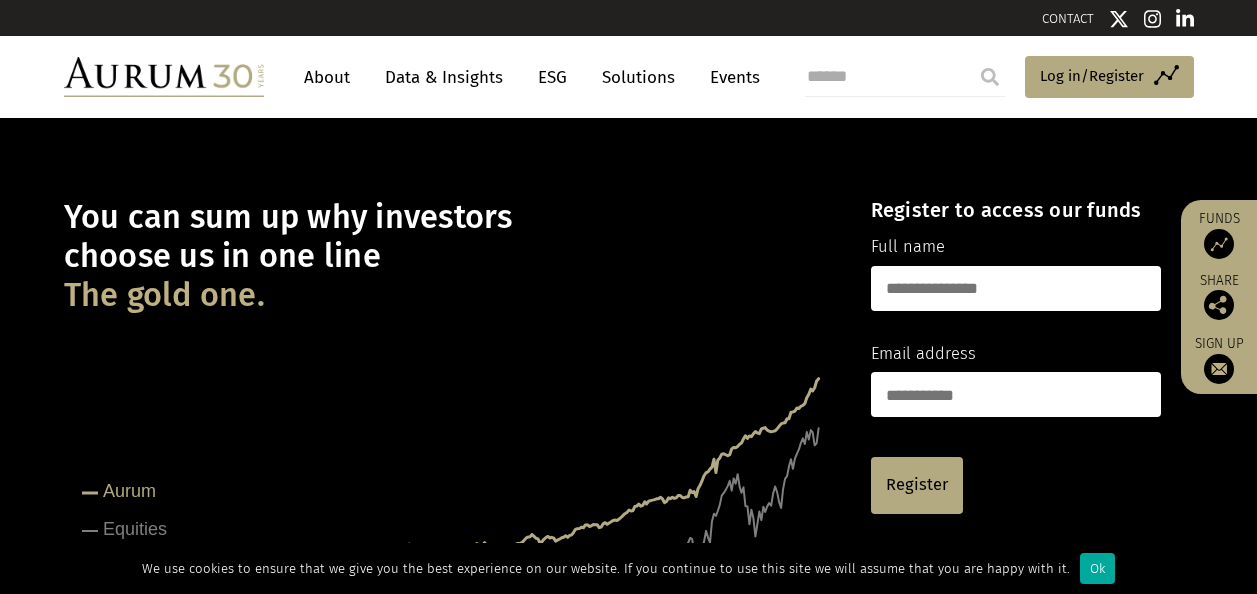 scroll, scrollTop: 0, scrollLeft: 0, axis: both 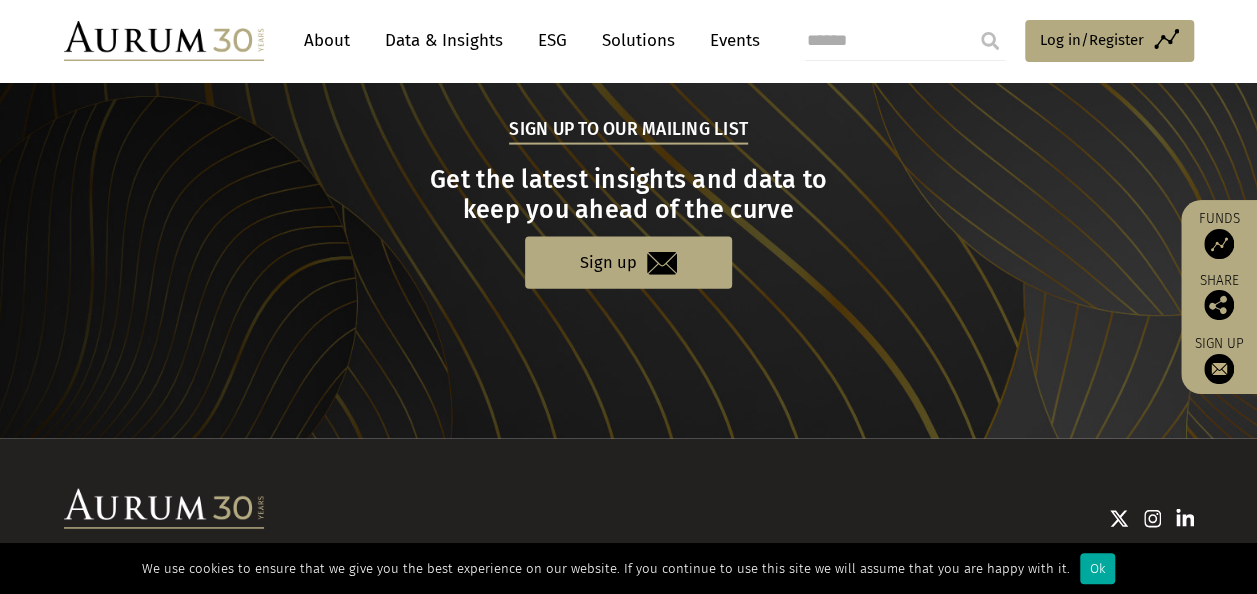 click on "CONTACT
About
Data & Insights
ESG
Solutions
Events
Access Funds Log in/Register
Sign out
Preferences
About
ESG" at bounding box center [628, -697] 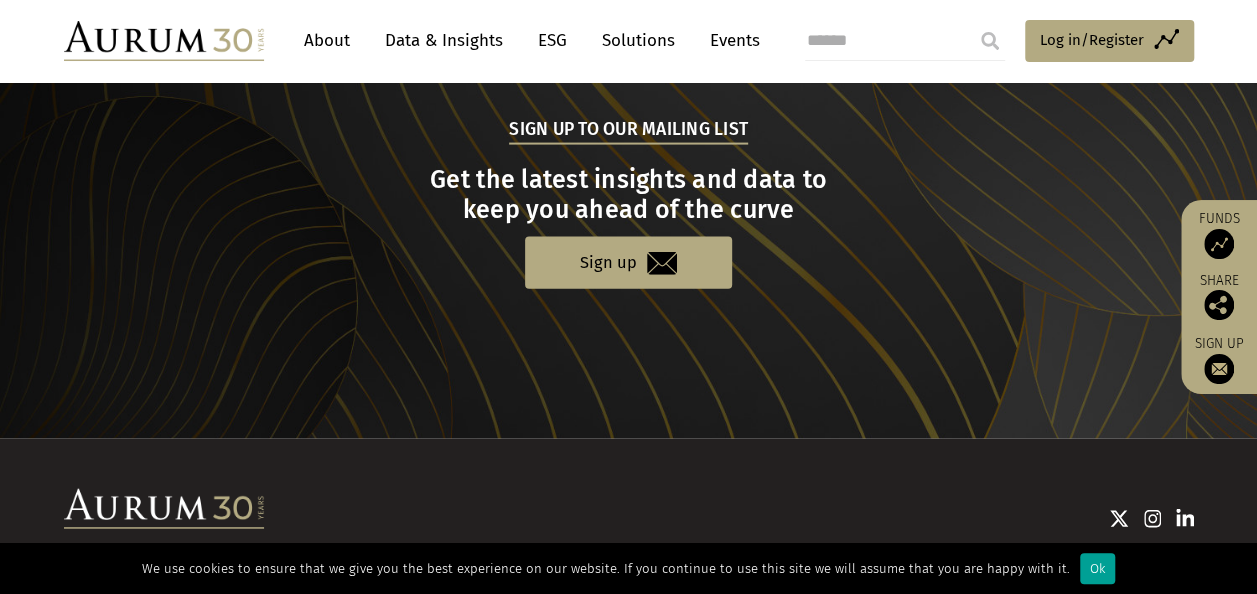 click on "Ok" at bounding box center [1097, 568] 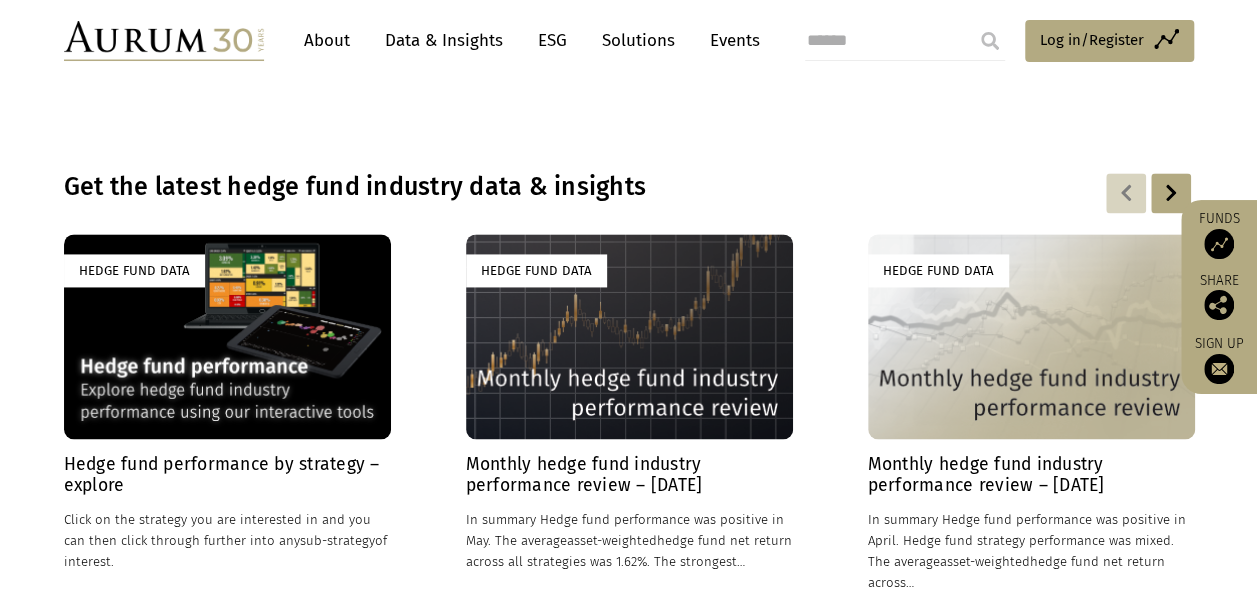 scroll, scrollTop: 1366, scrollLeft: 0, axis: vertical 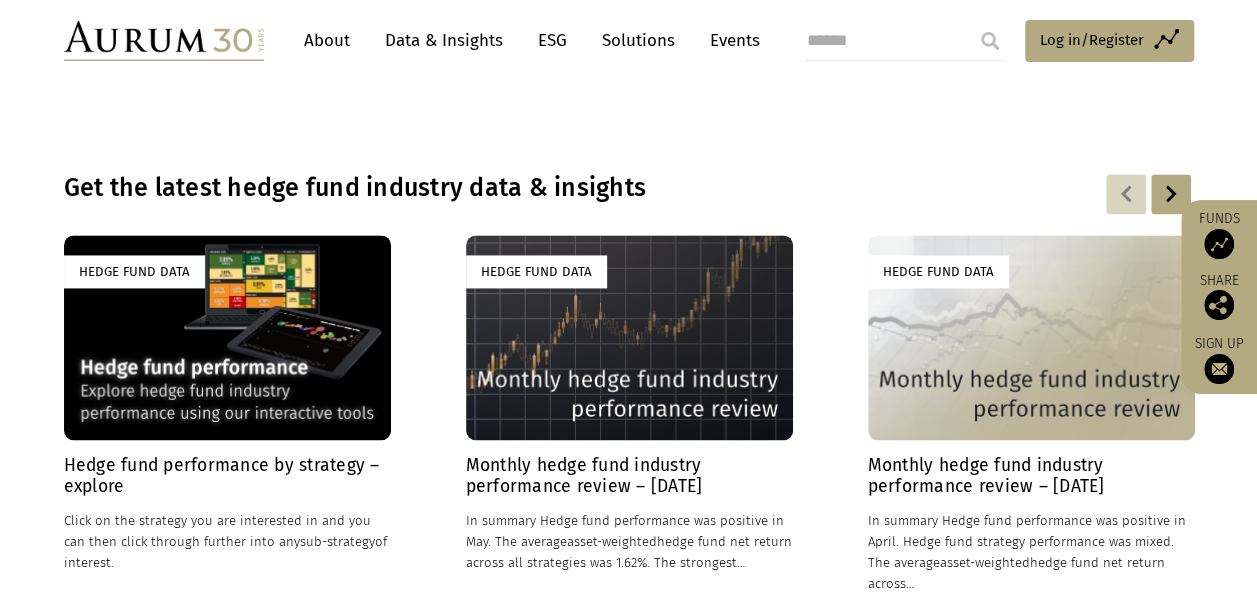 click on "Data & Insights" at bounding box center (444, 40) 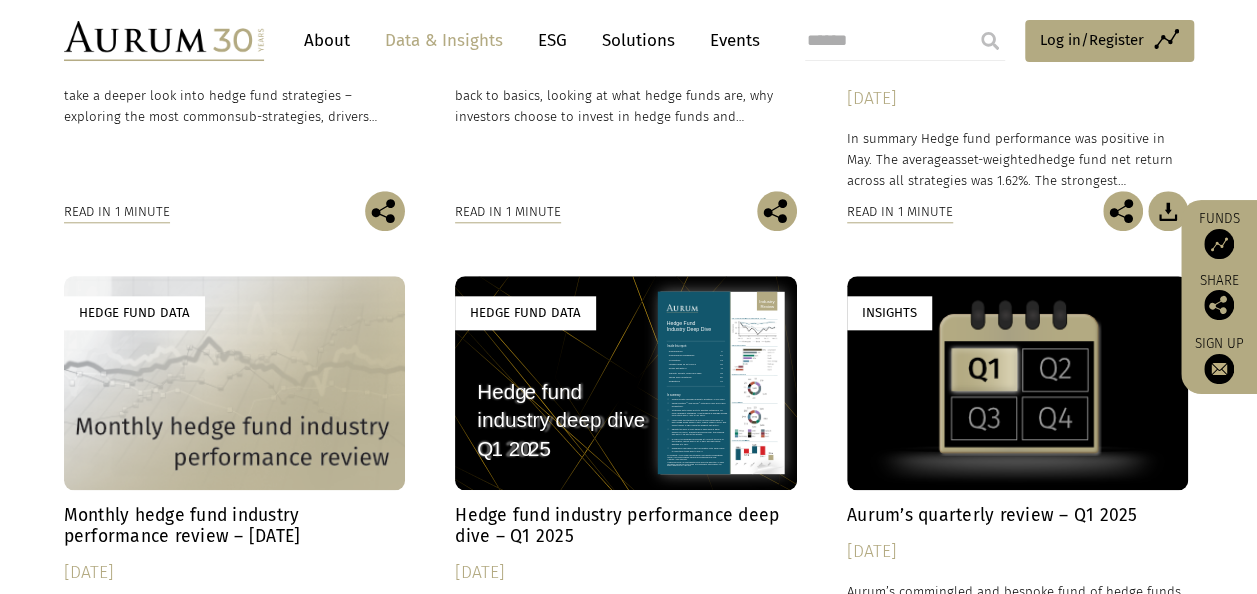 scroll, scrollTop: 1480, scrollLeft: 0, axis: vertical 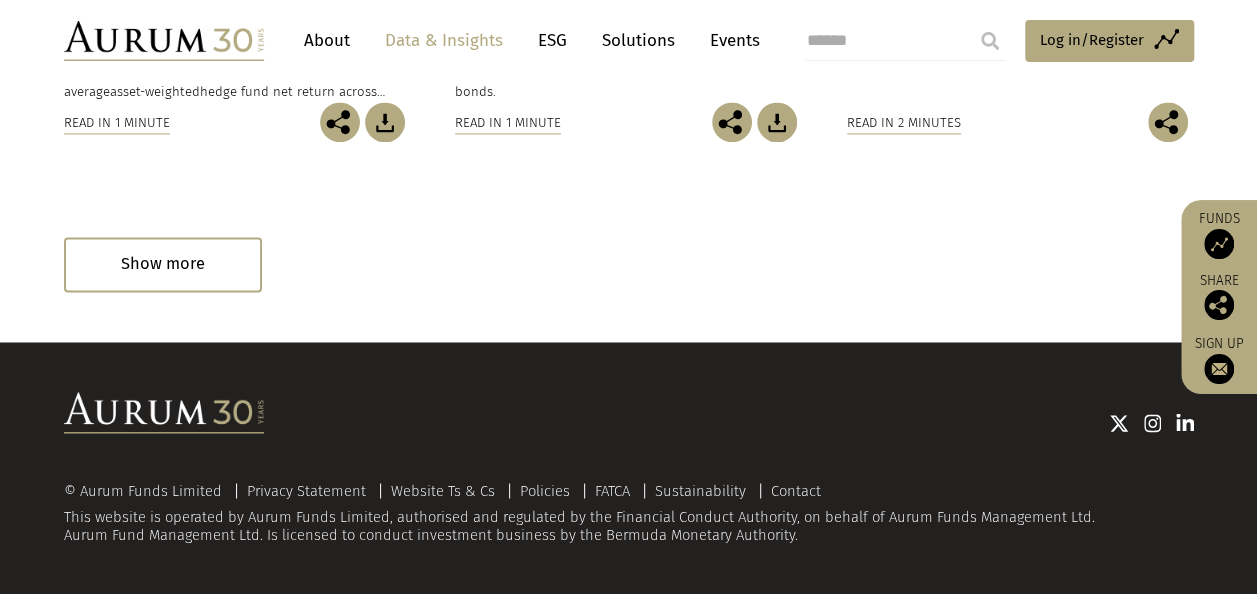 click on "About" at bounding box center [327, 40] 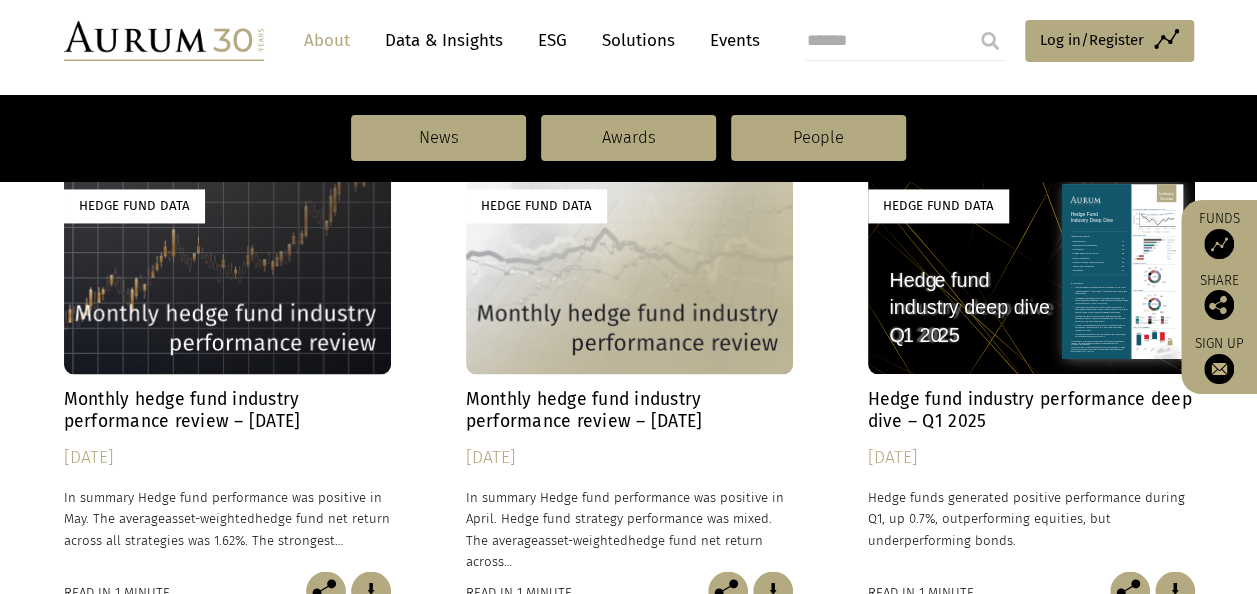 scroll, scrollTop: 1284, scrollLeft: 0, axis: vertical 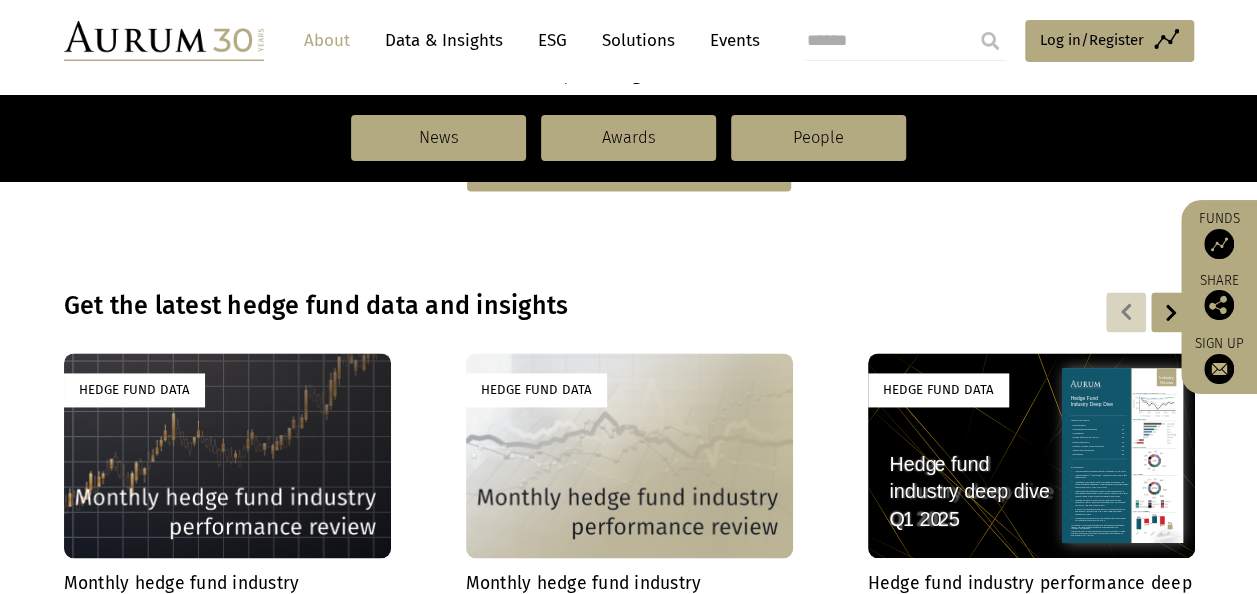 click on "ESG" at bounding box center (552, 40) 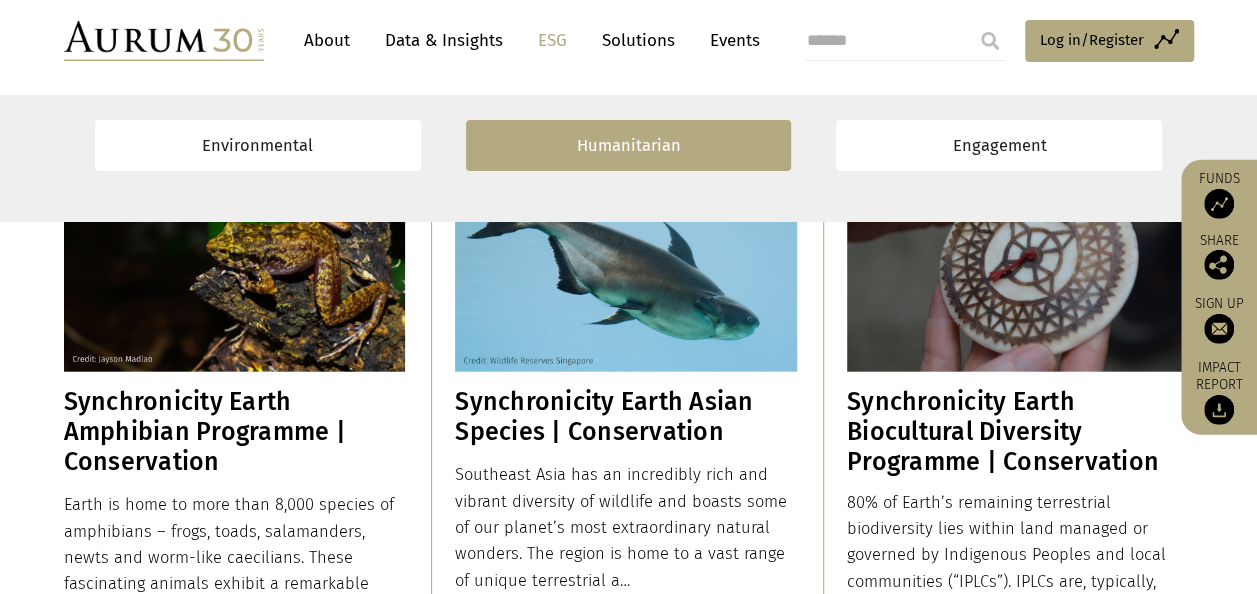 scroll, scrollTop: 2261, scrollLeft: 0, axis: vertical 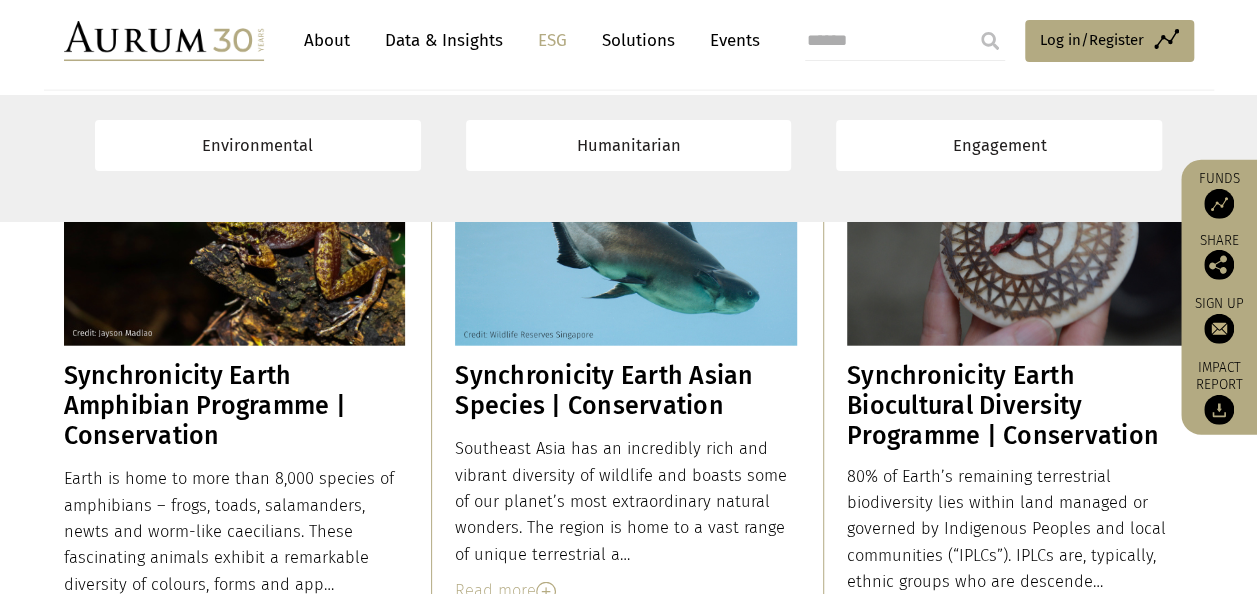click on "Solutions" at bounding box center [638, 40] 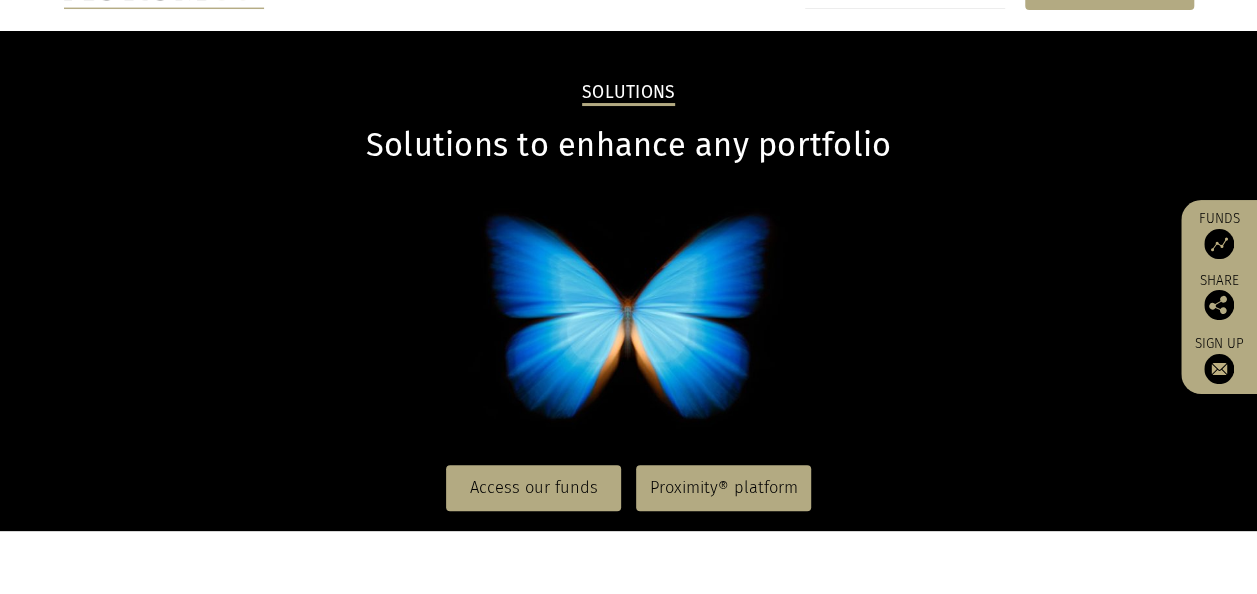 scroll, scrollTop: 0, scrollLeft: 0, axis: both 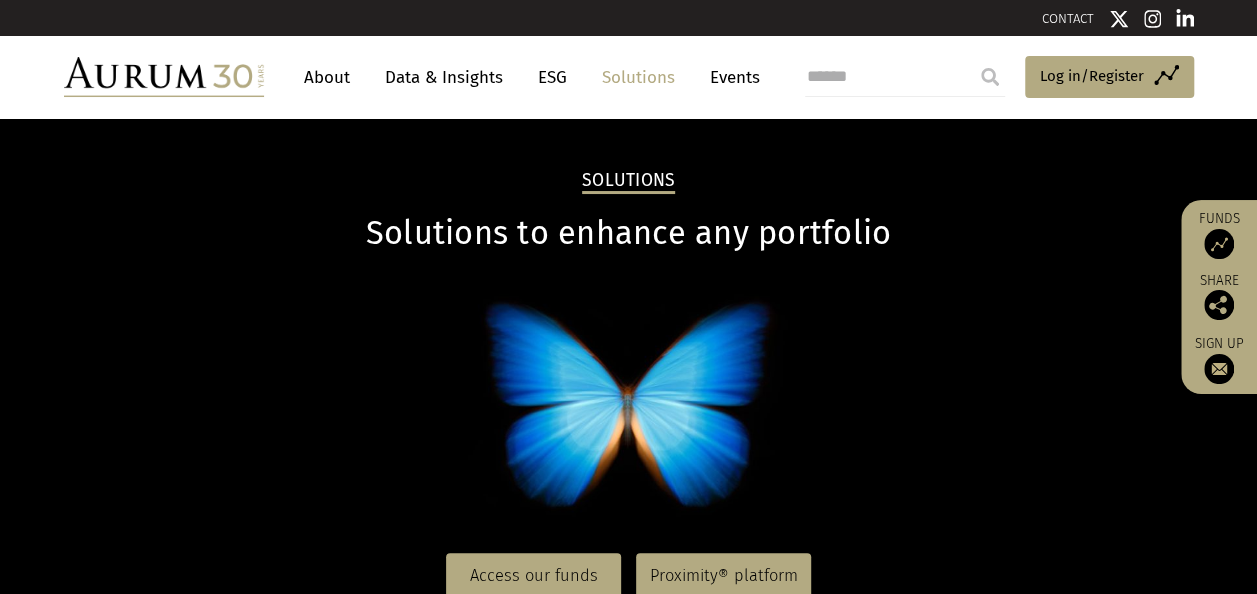 click on "About" at bounding box center [327, 77] 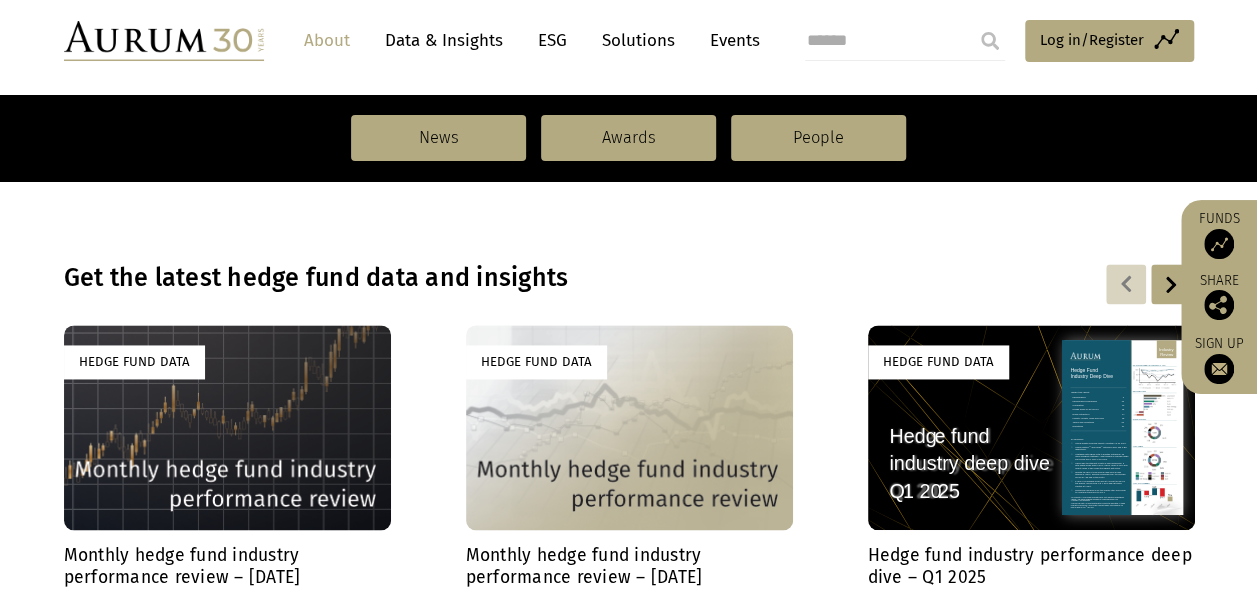 scroll, scrollTop: 1310, scrollLeft: 0, axis: vertical 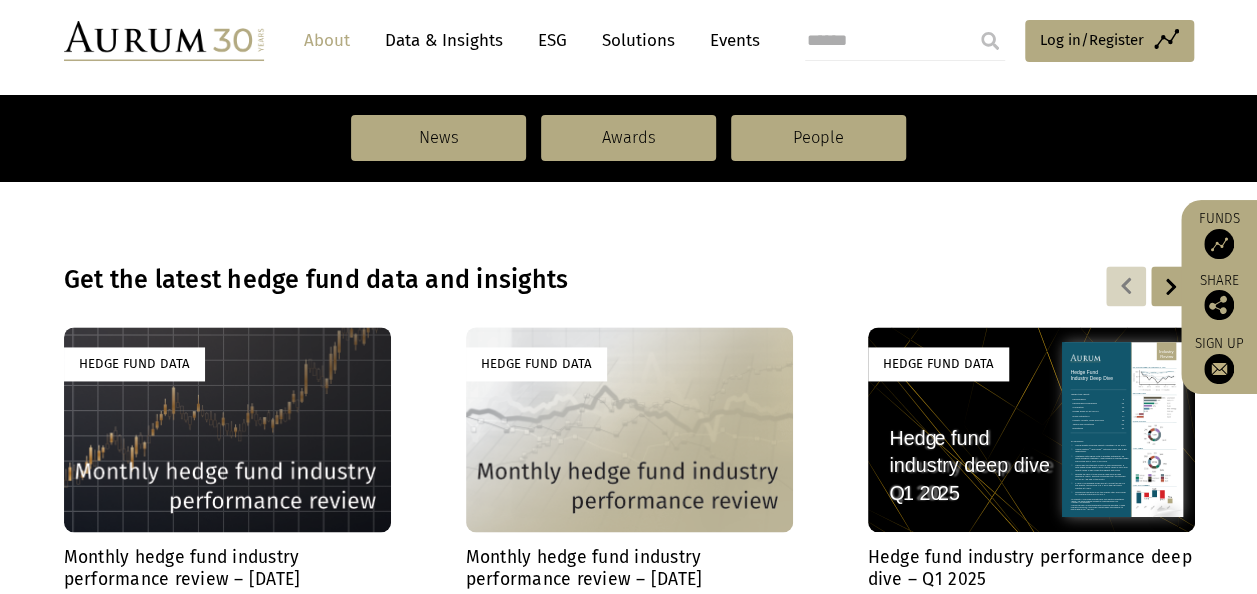 click at bounding box center [164, 41] 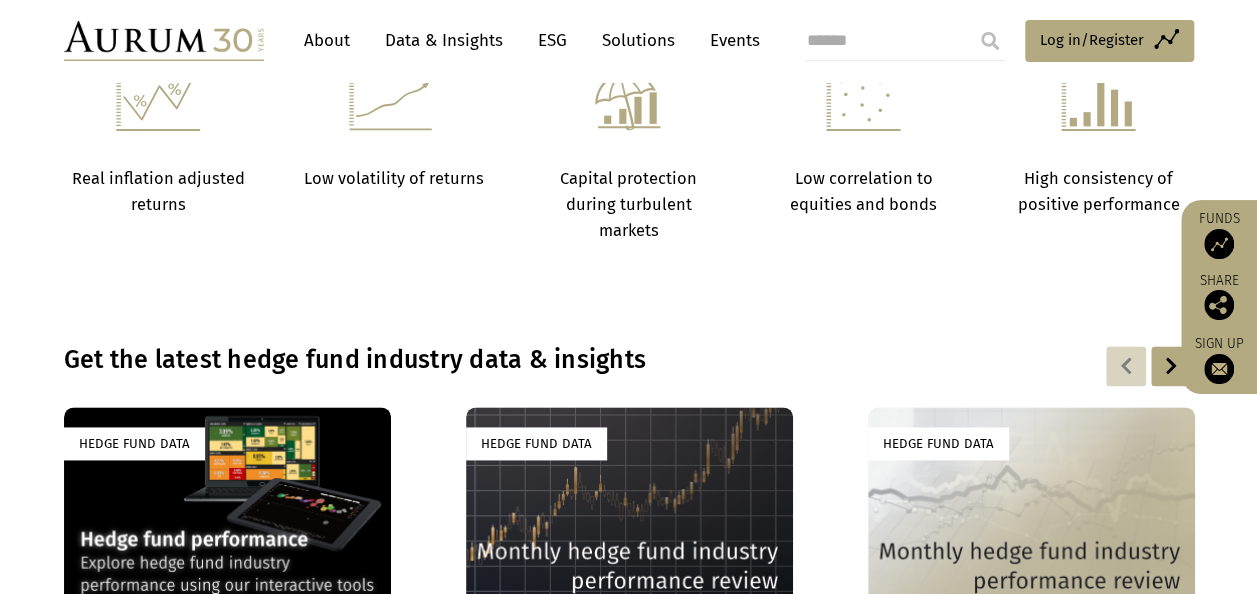 scroll, scrollTop: 1180, scrollLeft: 0, axis: vertical 